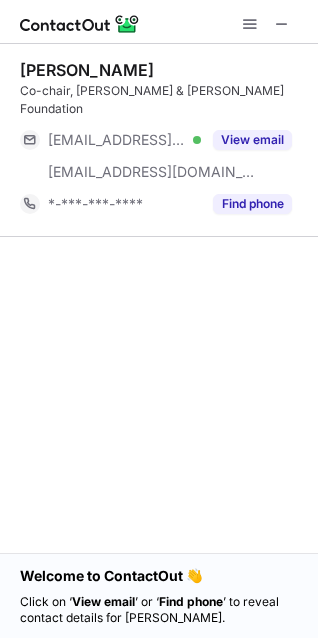 scroll, scrollTop: 0, scrollLeft: 0, axis: both 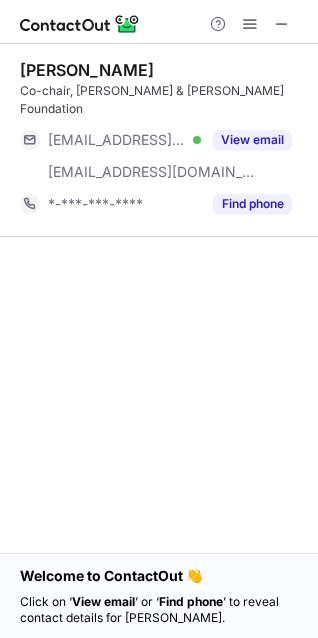 drag, startPoint x: 250, startPoint y: 29, endPoint x: 99, endPoint y: 92, distance: 163.6154 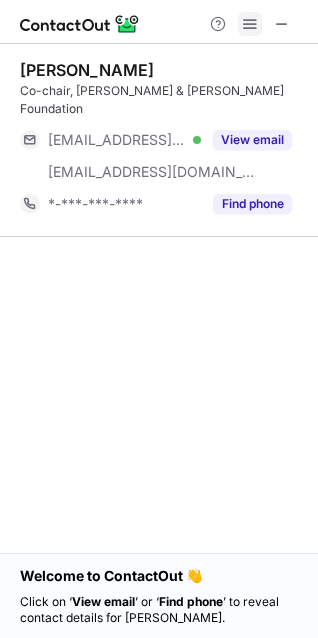 click at bounding box center [250, 24] 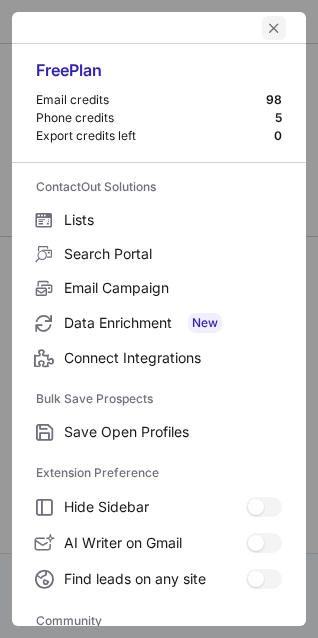 click at bounding box center (274, 28) 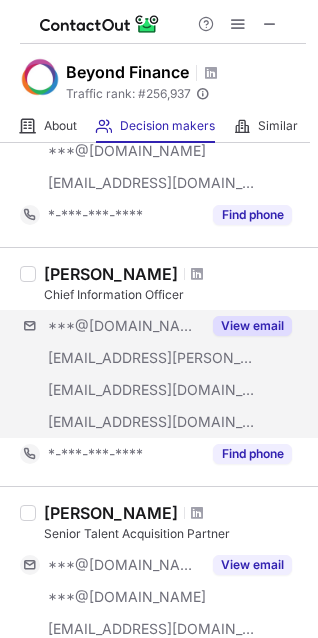 scroll, scrollTop: 201, scrollLeft: 0, axis: vertical 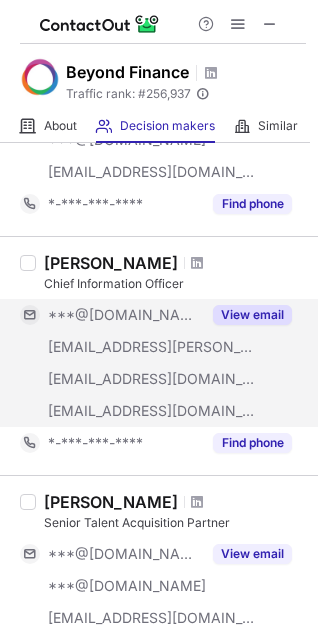 click on "View email" at bounding box center (252, 315) 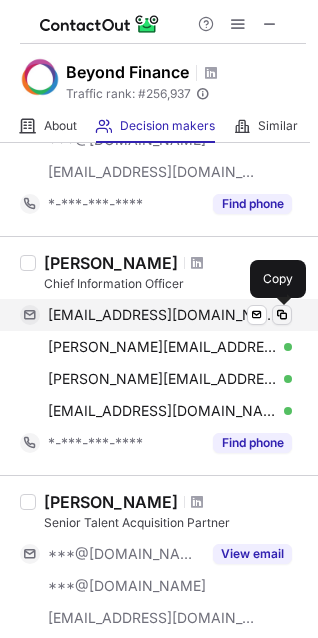 click at bounding box center [282, 315] 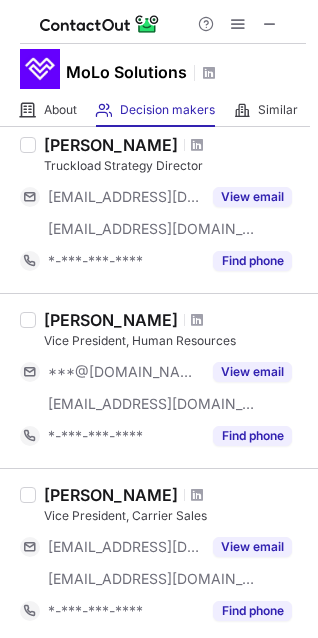 scroll, scrollTop: 321, scrollLeft: 0, axis: vertical 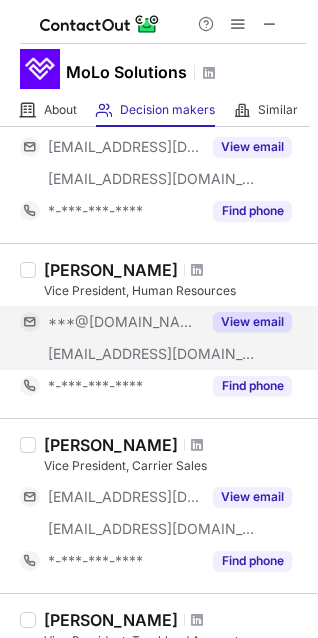 click on "View email" at bounding box center (252, 322) 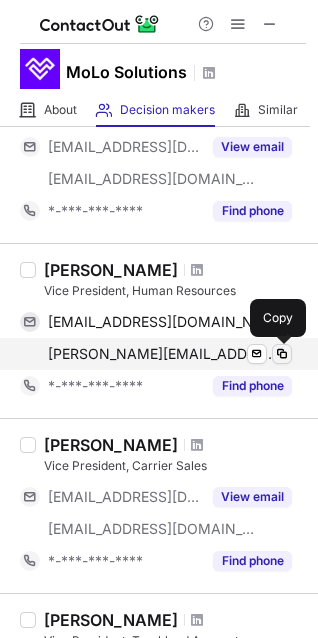 click at bounding box center (282, 354) 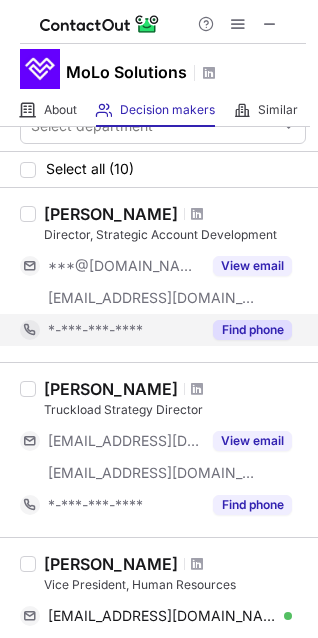 scroll, scrollTop: 31, scrollLeft: 0, axis: vertical 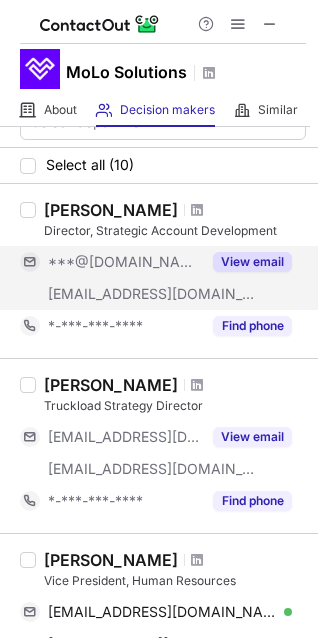 click on "View email" at bounding box center [252, 262] 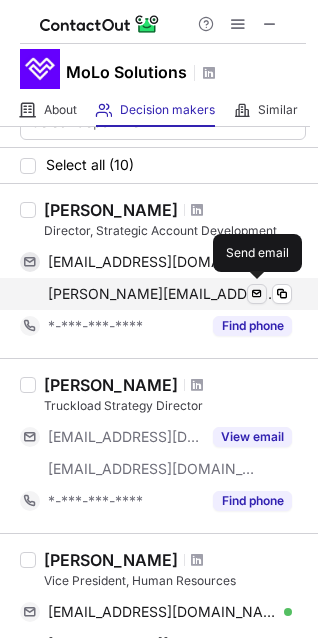 click at bounding box center (257, 294) 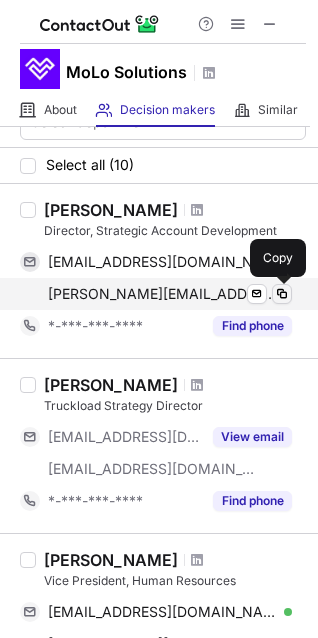 click at bounding box center (282, 294) 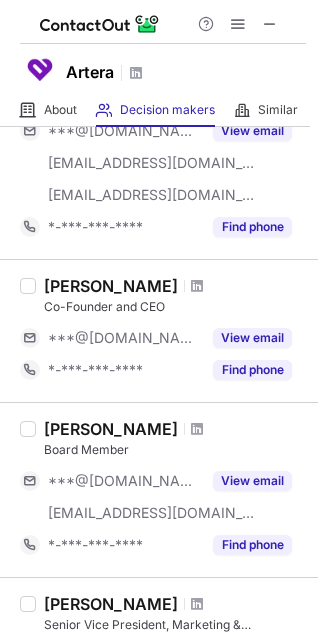 scroll, scrollTop: 549, scrollLeft: 0, axis: vertical 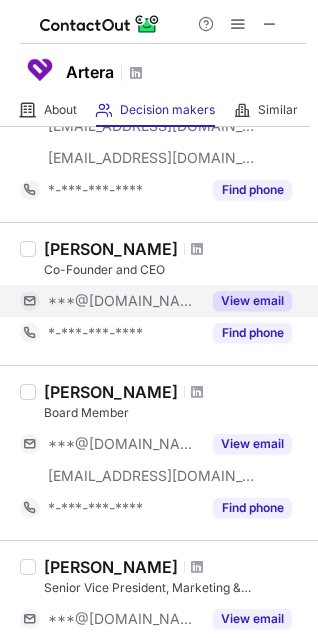 click on "View email" at bounding box center (252, 301) 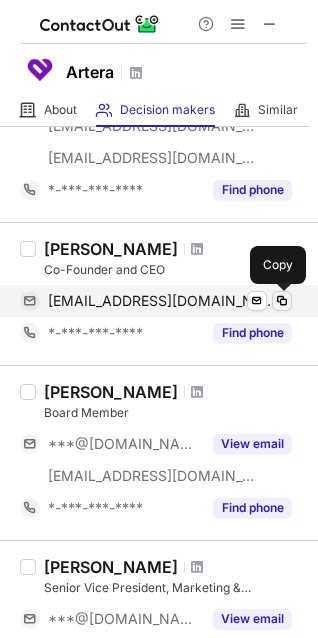 click at bounding box center (282, 301) 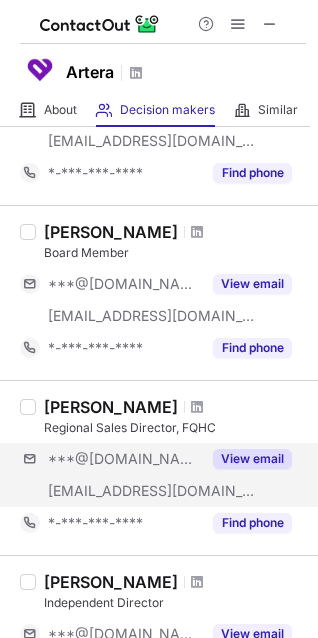 scroll, scrollTop: 1098, scrollLeft: 0, axis: vertical 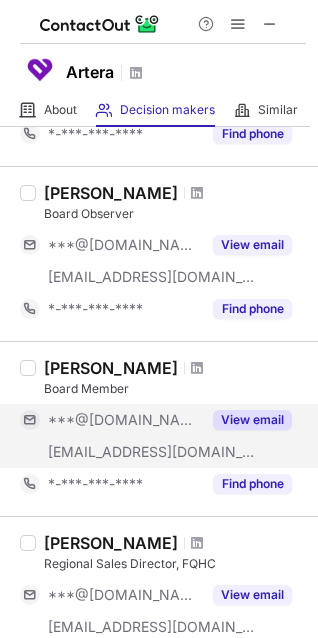 click on "View email" at bounding box center [252, 420] 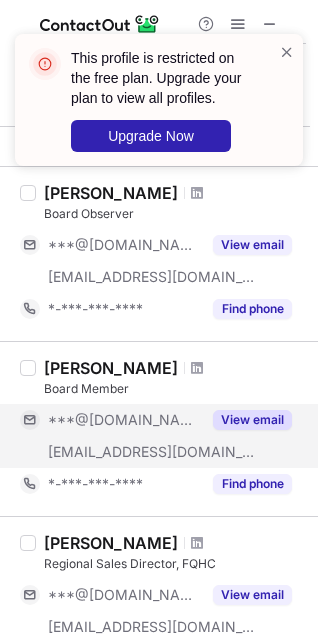 click on "View email" at bounding box center (252, 420) 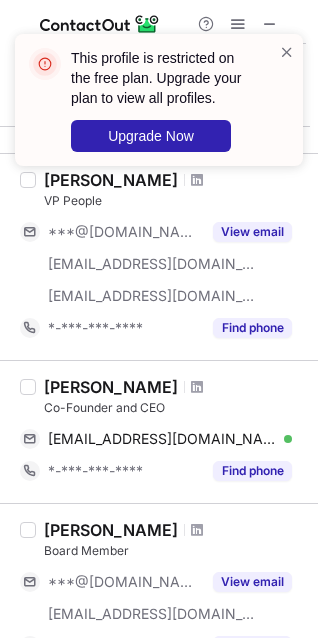 scroll, scrollTop: 100, scrollLeft: 0, axis: vertical 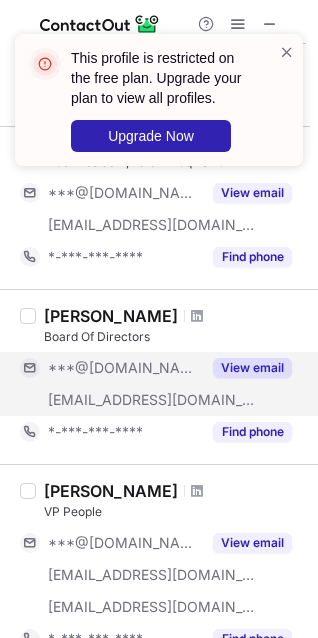 click on "View email" at bounding box center (252, 368) 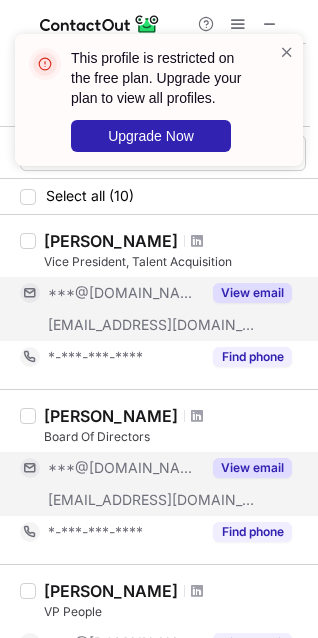 click on "View email" at bounding box center (252, 293) 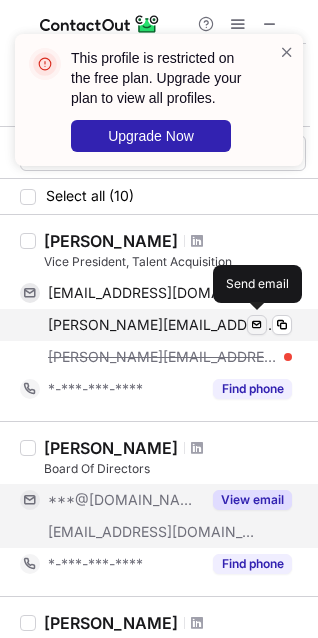 click at bounding box center [257, 325] 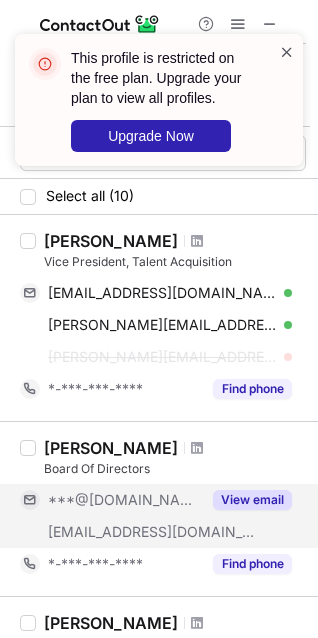 click at bounding box center [287, 52] 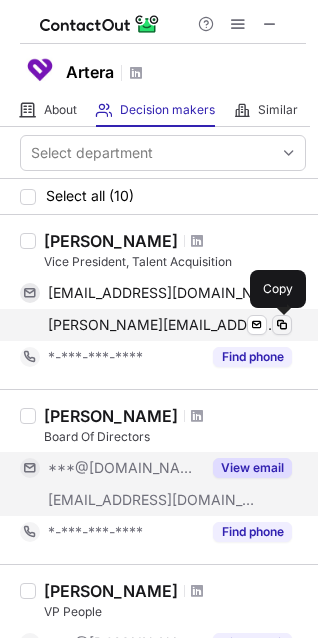 click at bounding box center [282, 325] 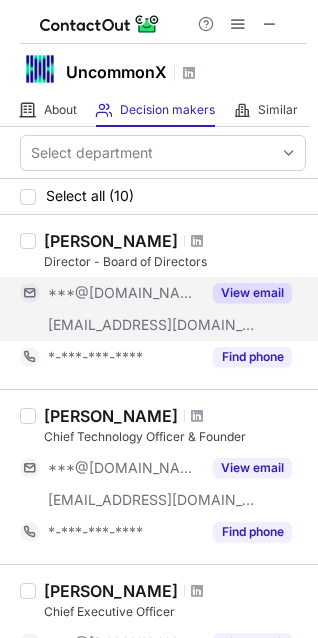click on "View email" at bounding box center (252, 293) 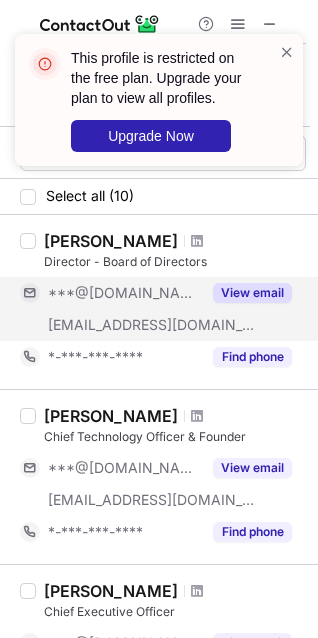 click on "View email" at bounding box center [252, 293] 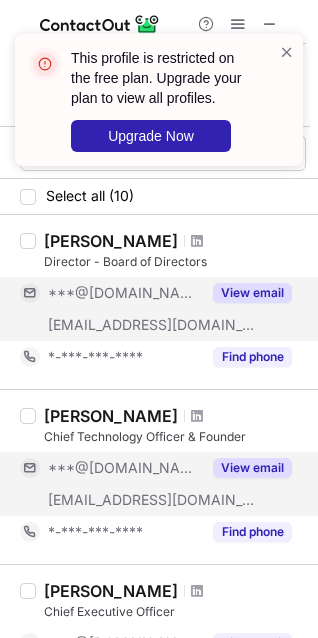 click on "View email" at bounding box center (252, 468) 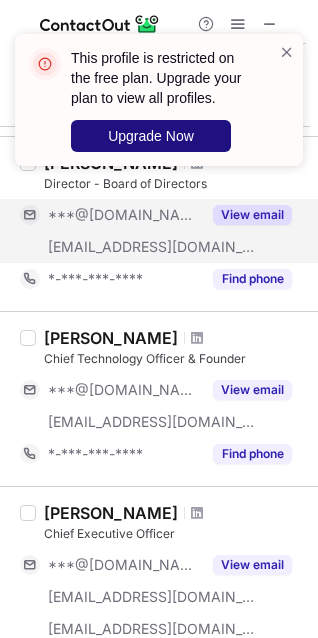 click on "Upgrade Now" at bounding box center (151, 136) 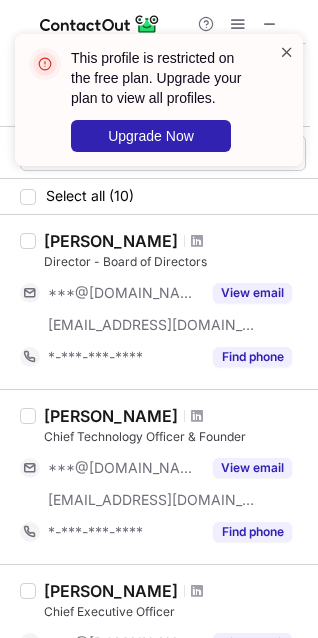 click at bounding box center [287, 52] 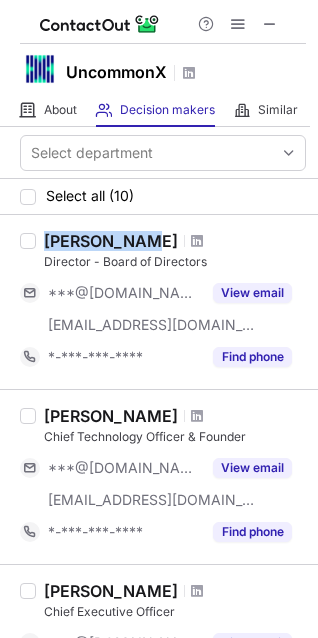 drag, startPoint x: 46, startPoint y: 238, endPoint x: 141, endPoint y: 239, distance: 95.005264 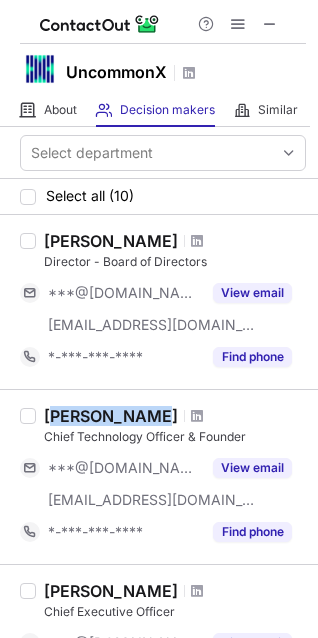 drag, startPoint x: 52, startPoint y: 414, endPoint x: 154, endPoint y: 411, distance: 102.044106 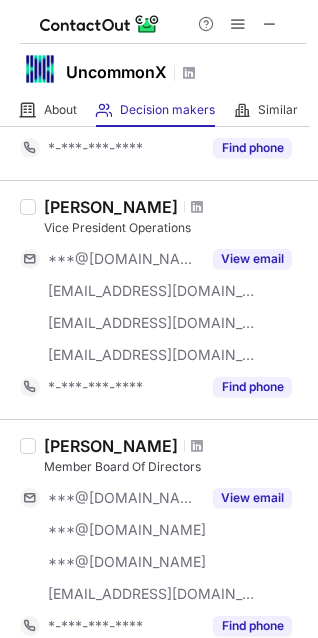 scroll, scrollTop: 989, scrollLeft: 0, axis: vertical 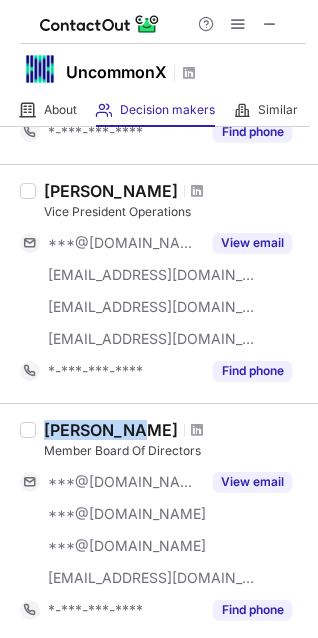 drag, startPoint x: 45, startPoint y: 428, endPoint x: 117, endPoint y: 428, distance: 72 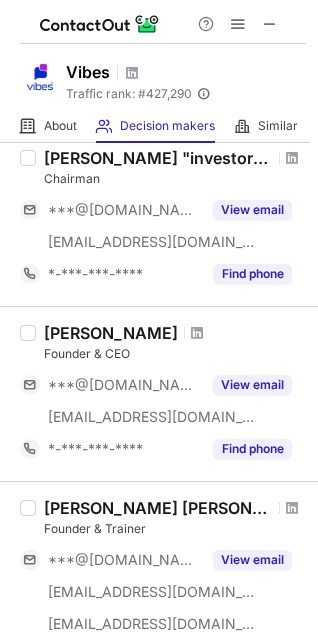 scroll, scrollTop: 101, scrollLeft: 0, axis: vertical 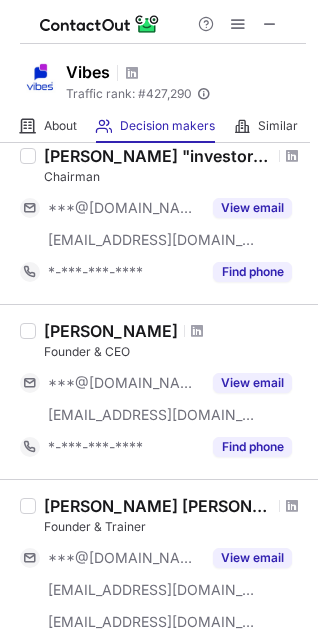 drag, startPoint x: 48, startPoint y: 331, endPoint x: 185, endPoint y: 328, distance: 137.03284 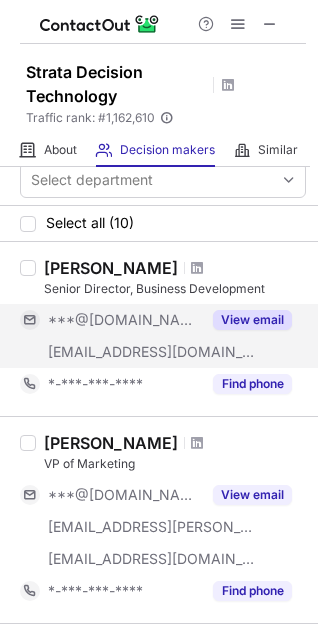 scroll, scrollTop: 18, scrollLeft: 0, axis: vertical 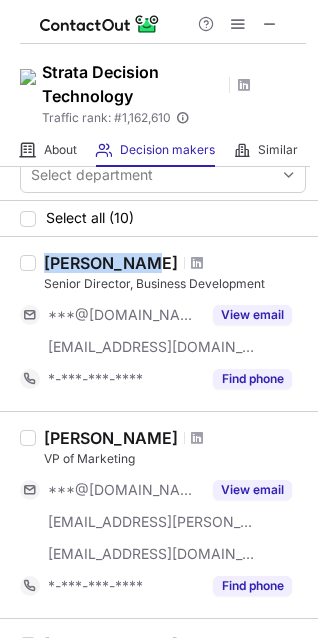drag, startPoint x: 49, startPoint y: 260, endPoint x: 133, endPoint y: 261, distance: 84.00595 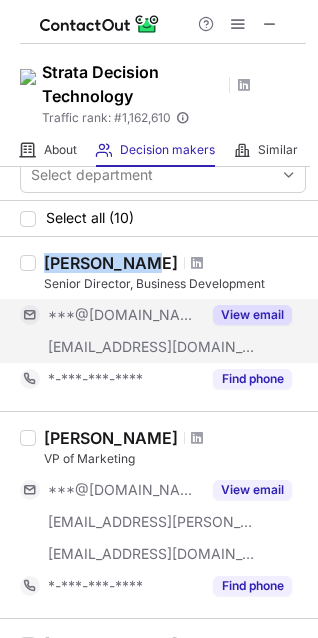 copy on "[PERSON_NAME]" 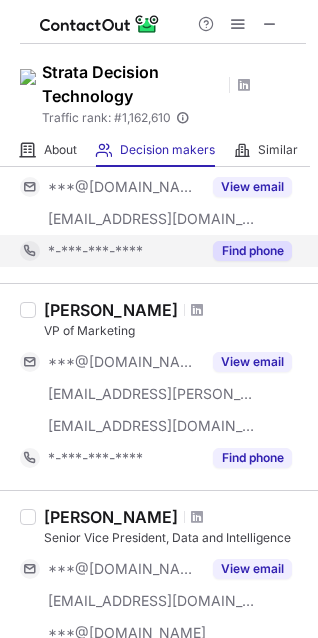 scroll, scrollTop: 176, scrollLeft: 0, axis: vertical 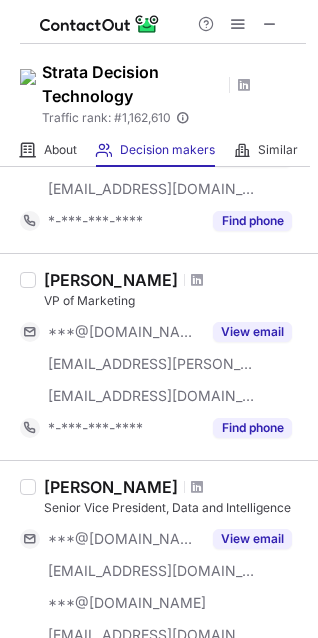 drag, startPoint x: 45, startPoint y: 278, endPoint x: 172, endPoint y: 282, distance: 127.06297 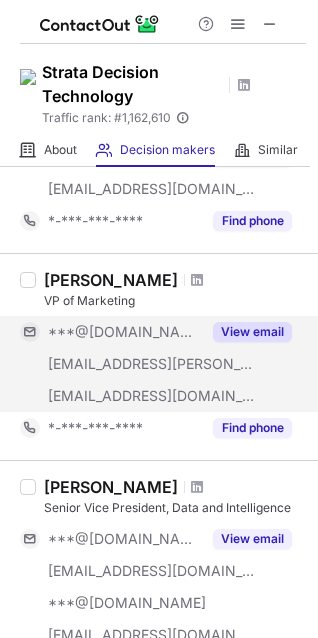 copy on "[PERSON_NAME]" 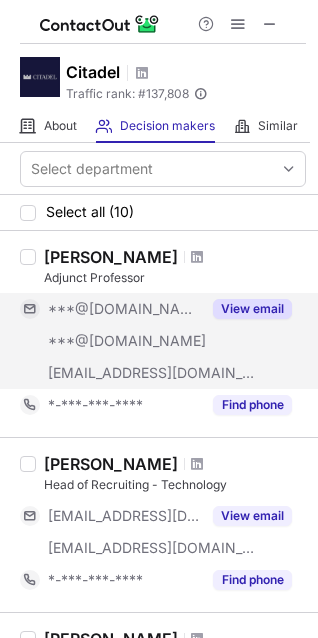 scroll, scrollTop: 57, scrollLeft: 0, axis: vertical 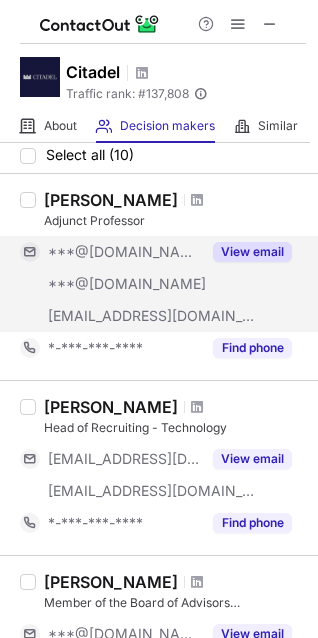 click on "View email" at bounding box center [252, 252] 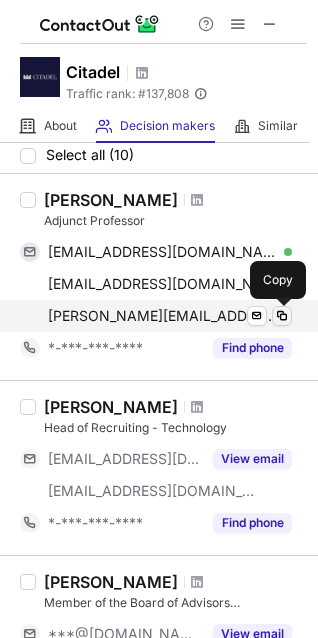 click at bounding box center (282, 316) 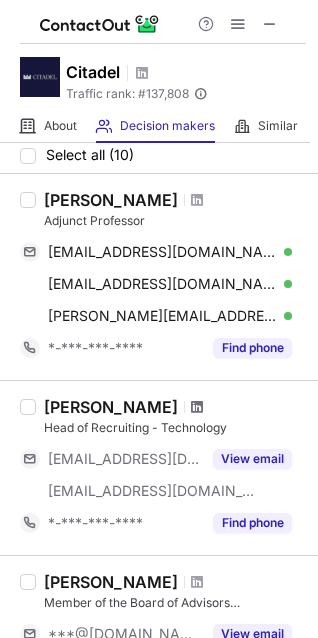 scroll, scrollTop: 95, scrollLeft: 0, axis: vertical 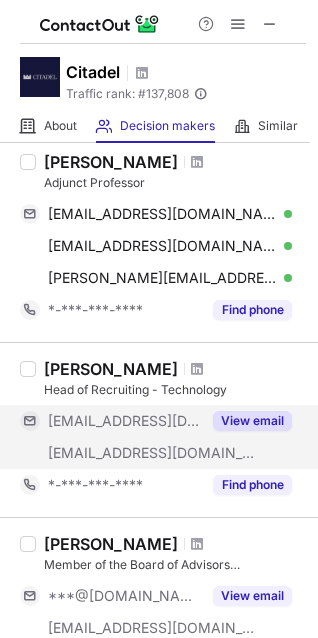 click on "View email" at bounding box center [252, 421] 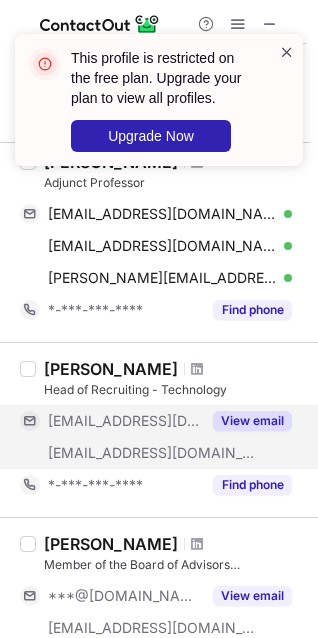 click at bounding box center [287, 52] 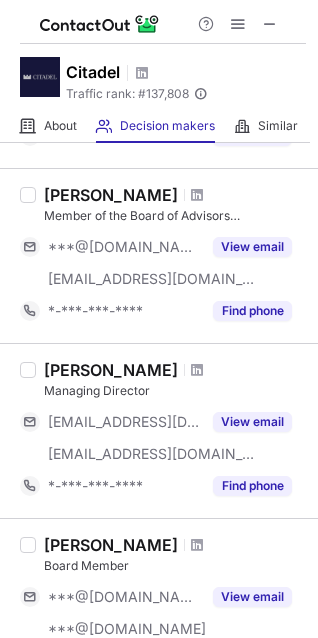 scroll, scrollTop: 532, scrollLeft: 0, axis: vertical 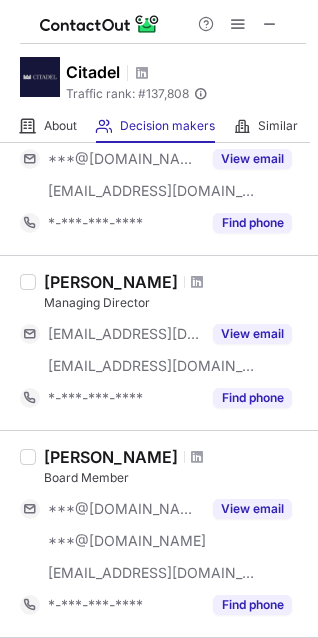 drag, startPoint x: 45, startPoint y: 279, endPoint x: 150, endPoint y: 283, distance: 105.076164 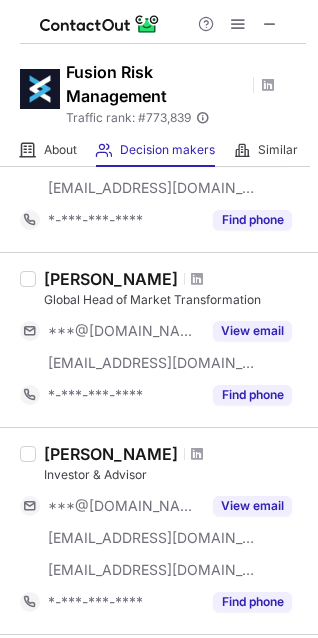 scroll, scrollTop: 181, scrollLeft: 0, axis: vertical 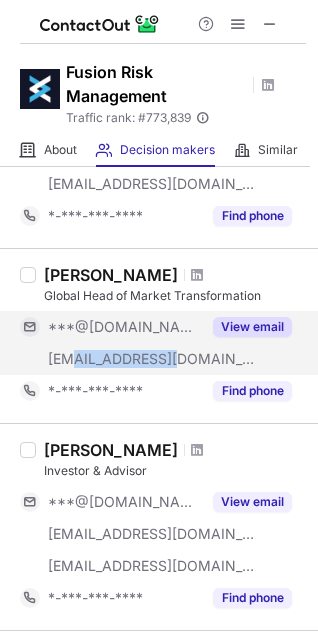 drag, startPoint x: 67, startPoint y: 359, endPoint x: 177, endPoint y: 356, distance: 110.0409 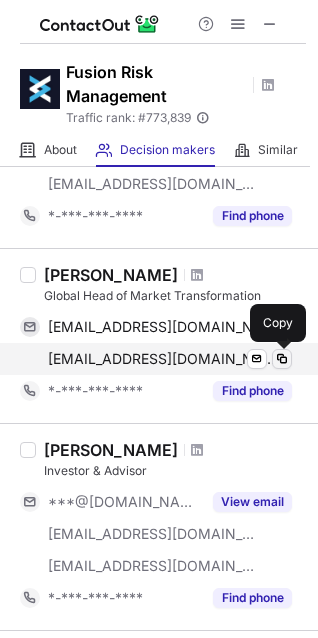 click at bounding box center (282, 359) 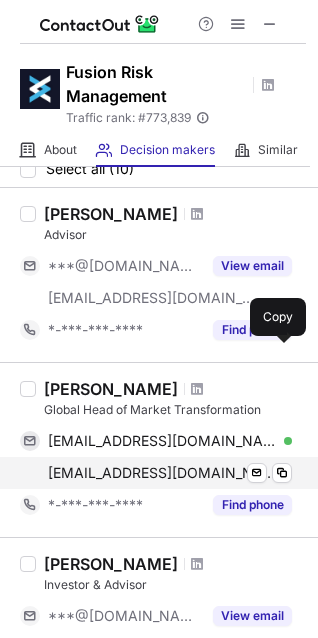 scroll, scrollTop: 56, scrollLeft: 0, axis: vertical 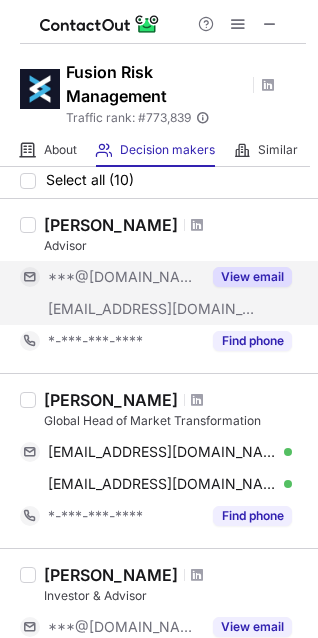 click on "View email" at bounding box center (252, 277) 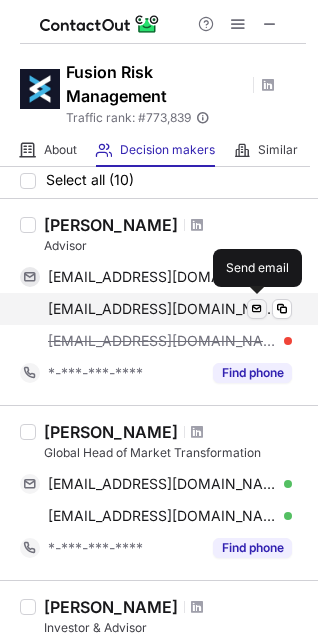 click at bounding box center (257, 309) 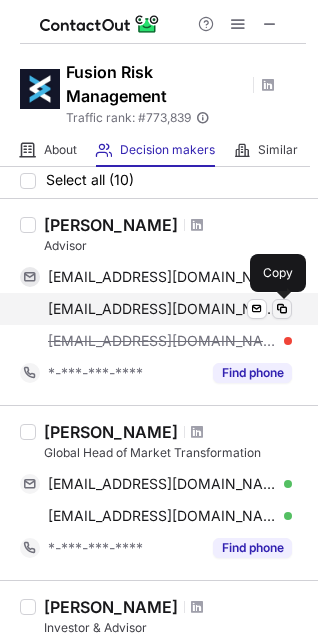 click at bounding box center (282, 309) 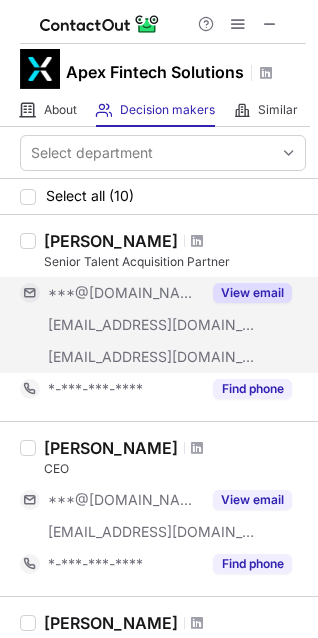click on "View email" at bounding box center [252, 293] 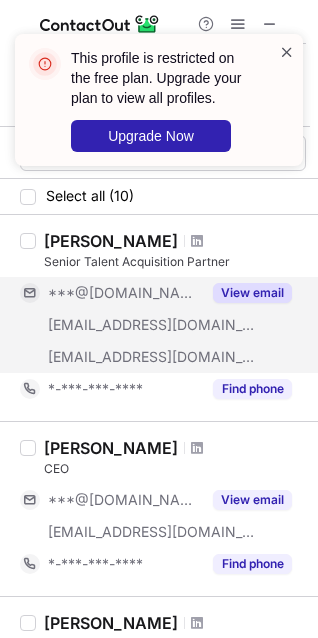 click at bounding box center (287, 52) 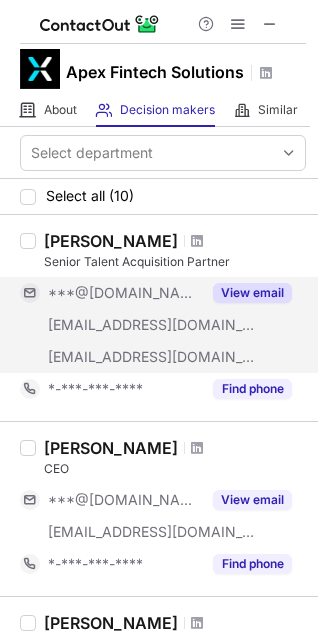click on "***@[DOMAIN_NAME] [EMAIL_ADDRESS][DOMAIN_NAME] [EMAIL_ADDRESS][DOMAIN_NAME] View email" at bounding box center (163, 325) 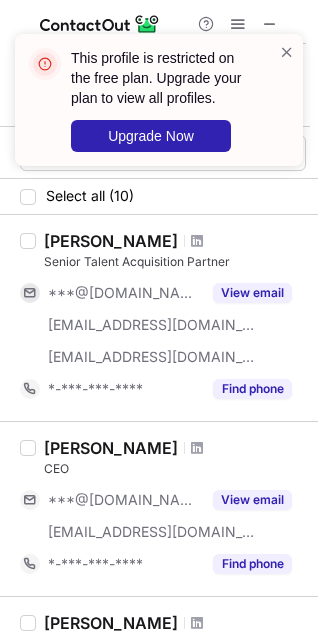 drag, startPoint x: 258, startPoint y: 354, endPoint x: 225, endPoint y: 316, distance: 50.32892 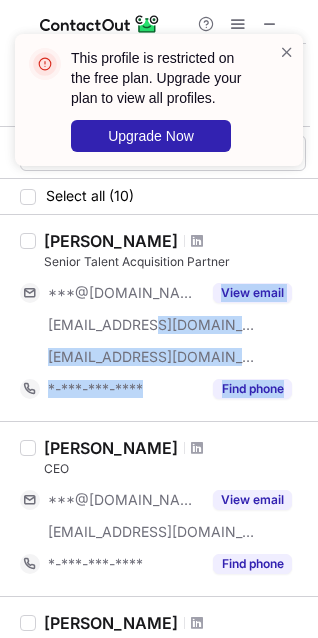 drag, startPoint x: 41, startPoint y: 336, endPoint x: 314, endPoint y: 382, distance: 276.84833 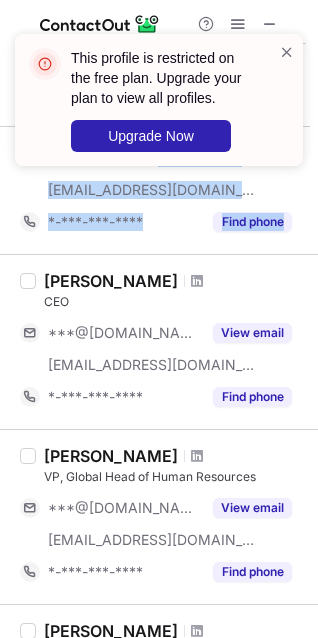 scroll, scrollTop: 658, scrollLeft: 0, axis: vertical 